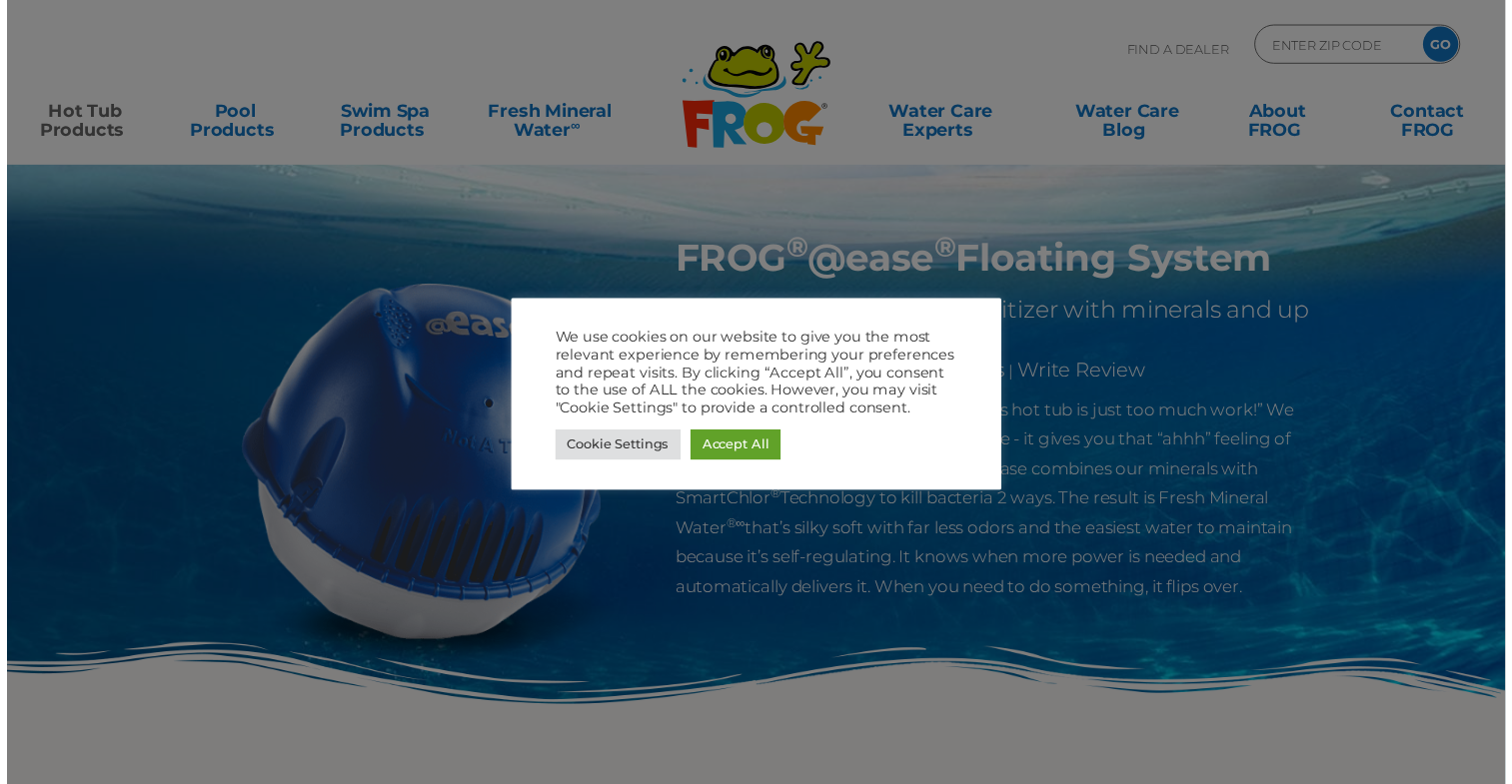 scroll, scrollTop: 0, scrollLeft: 0, axis: both 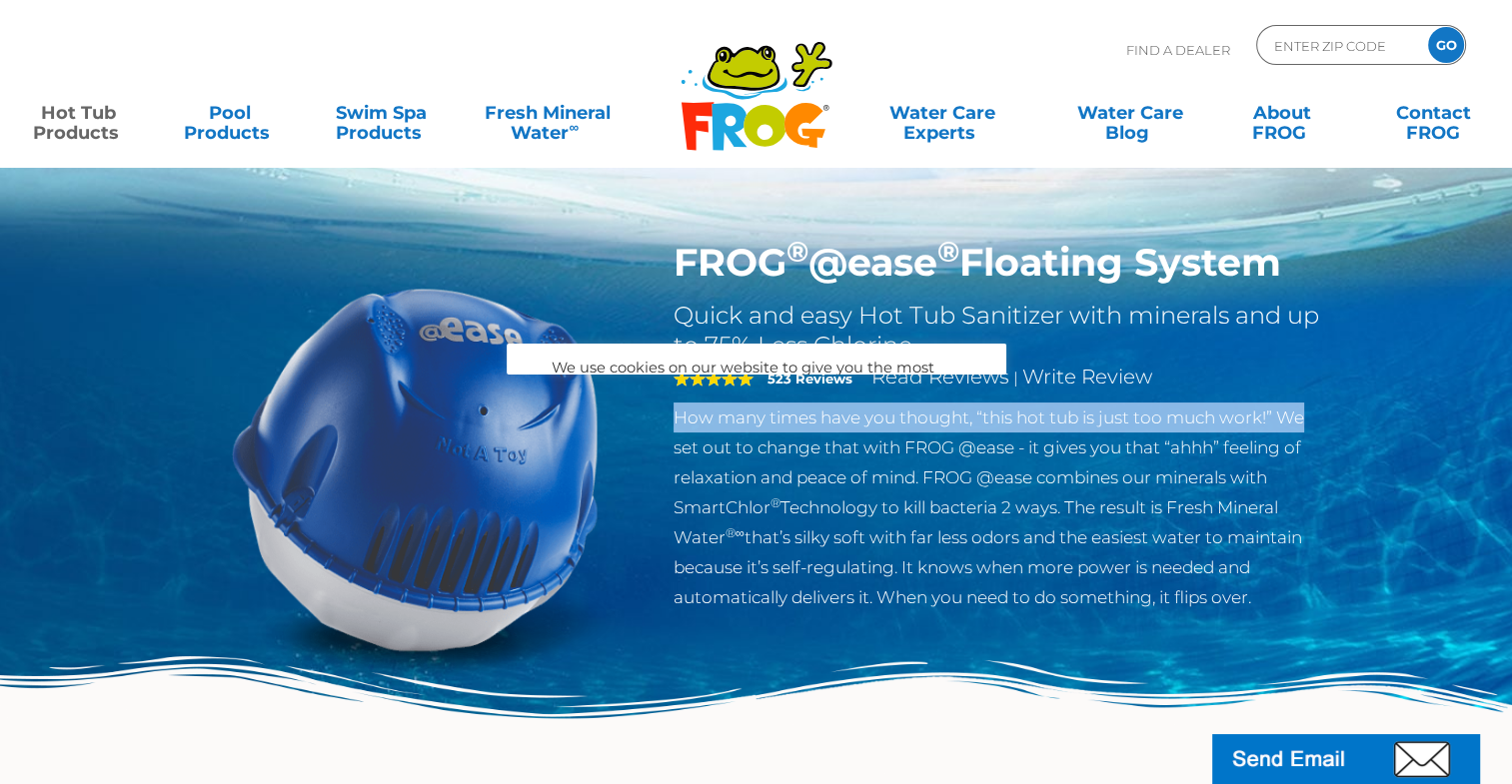 click on "FROG ®  @ease ®  Floating System
Quick and easy Hot Tub Sanitizer with minerals and up to 75% Less Chlorine
5
523 Reviews   Read Reviews   |   Write Review
How many times have you thought, “this hot tub is just too much work!” We set out to change that with FROG @ease - it gives you that “ahhh” feeling of relaxation and peace of mind. FROG @ease combines our minerals with SmartChlor ®  Technology to kill bacteria 2 ways. The result is Fresh Mineral Water ®∞  that’s silky soft with far less odors and the easiest water to maintain because it’s self-regulating. It knows when more power is needed and automatically delivers it. When you need to do something, it flips over." at bounding box center [756, 410] 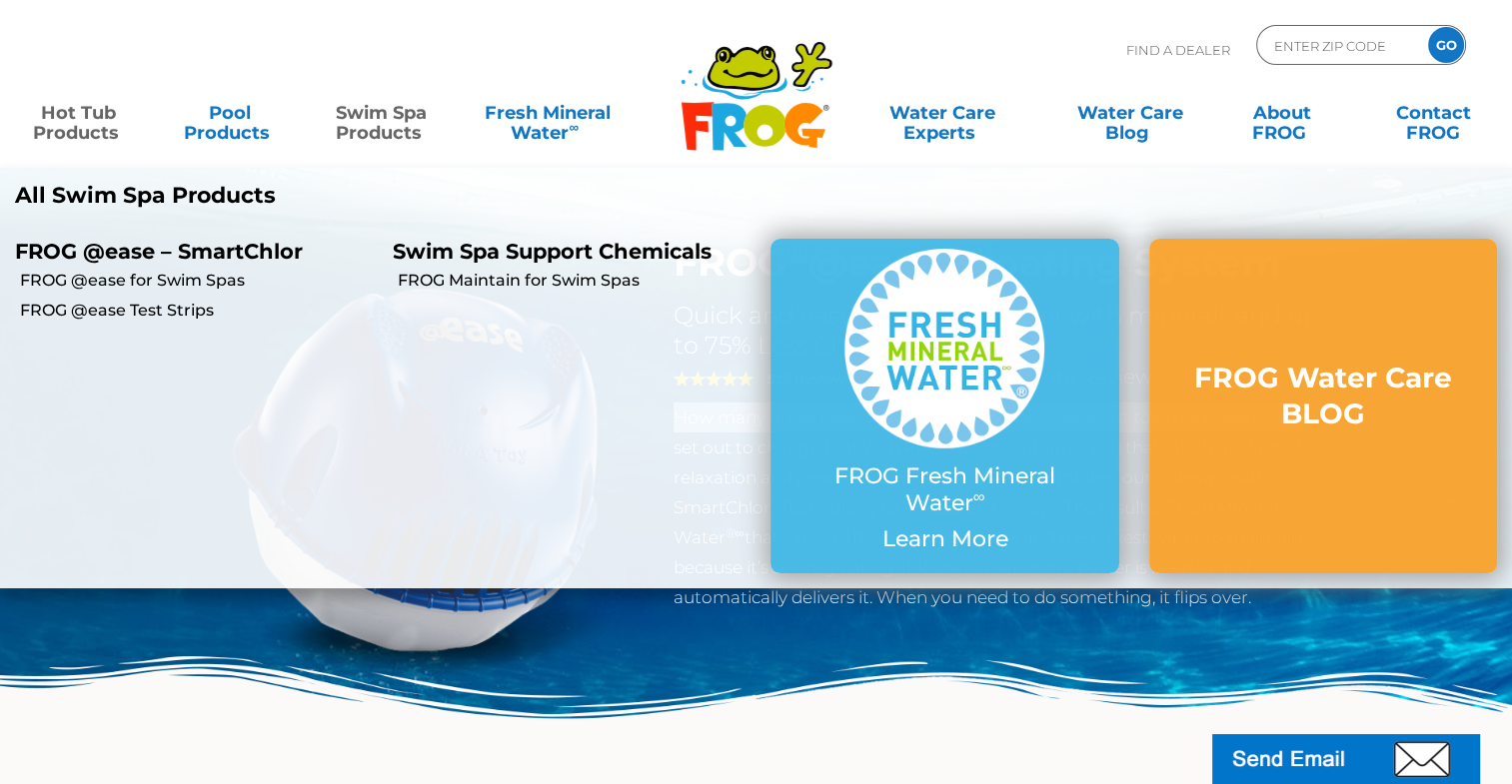 click on "Swim Spa  Products" at bounding box center [382, 113] 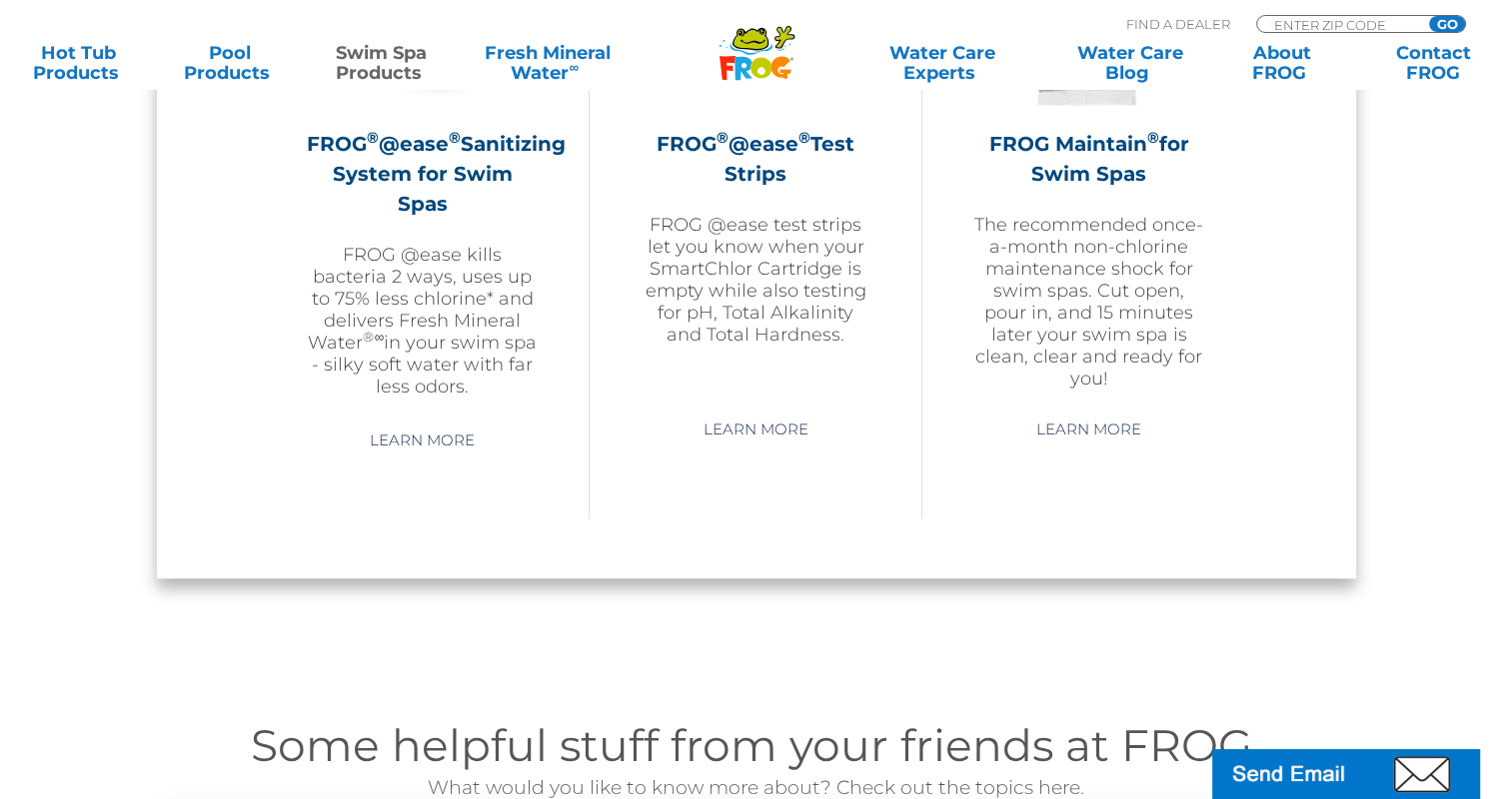 scroll, scrollTop: 2055, scrollLeft: 0, axis: vertical 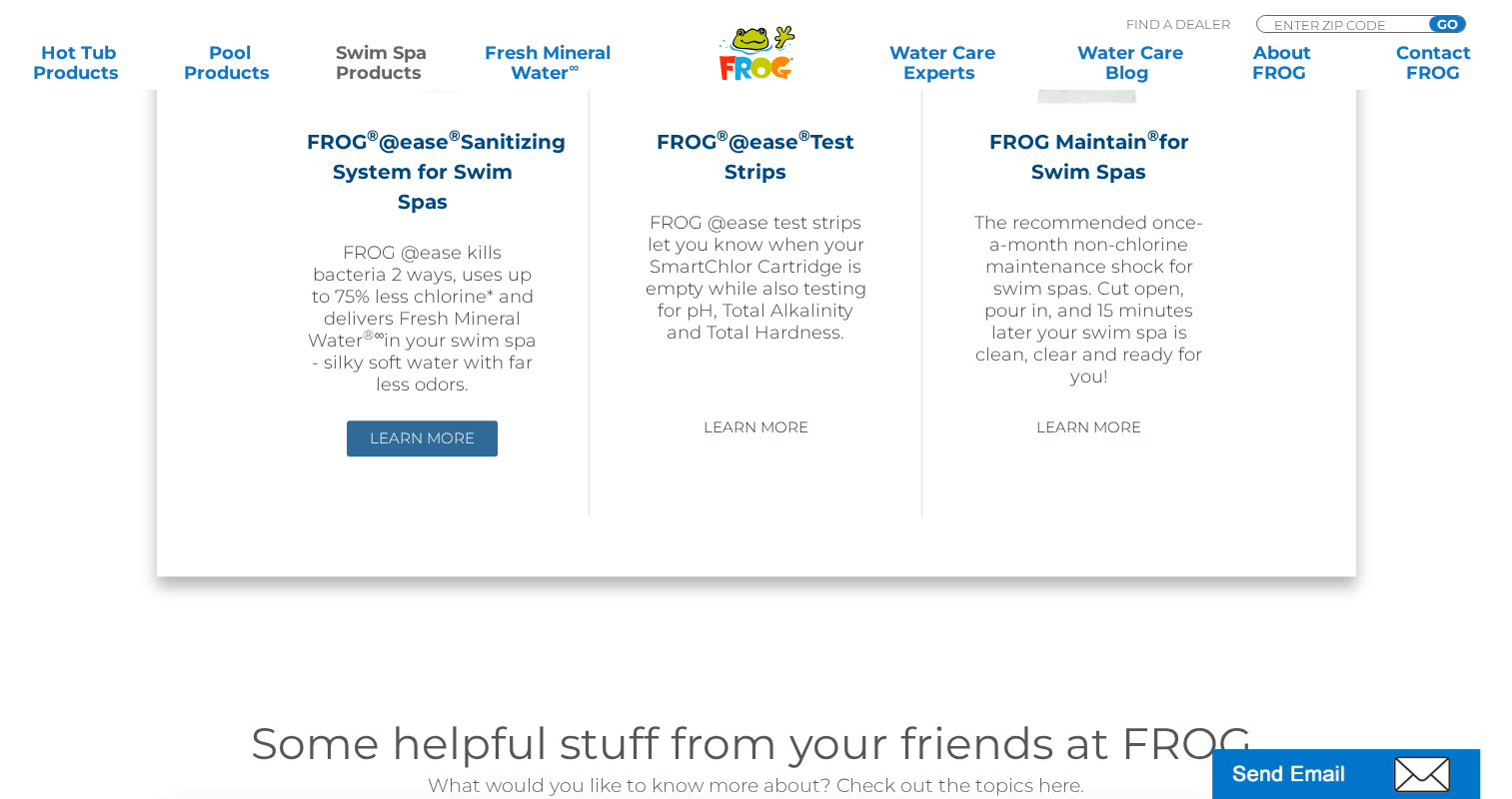 click on "Learn More" at bounding box center (422, 438) 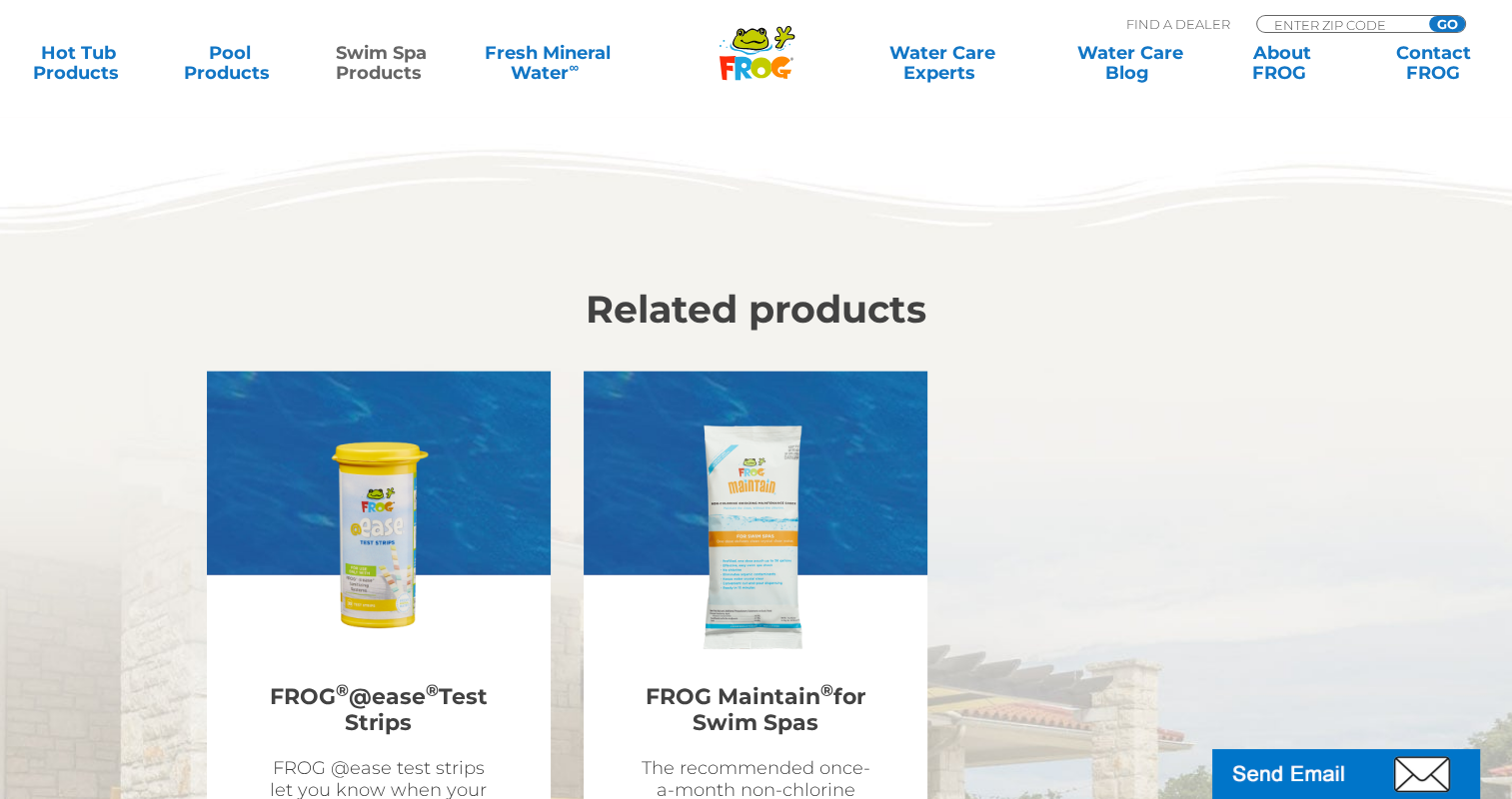 scroll, scrollTop: 4894, scrollLeft: 0, axis: vertical 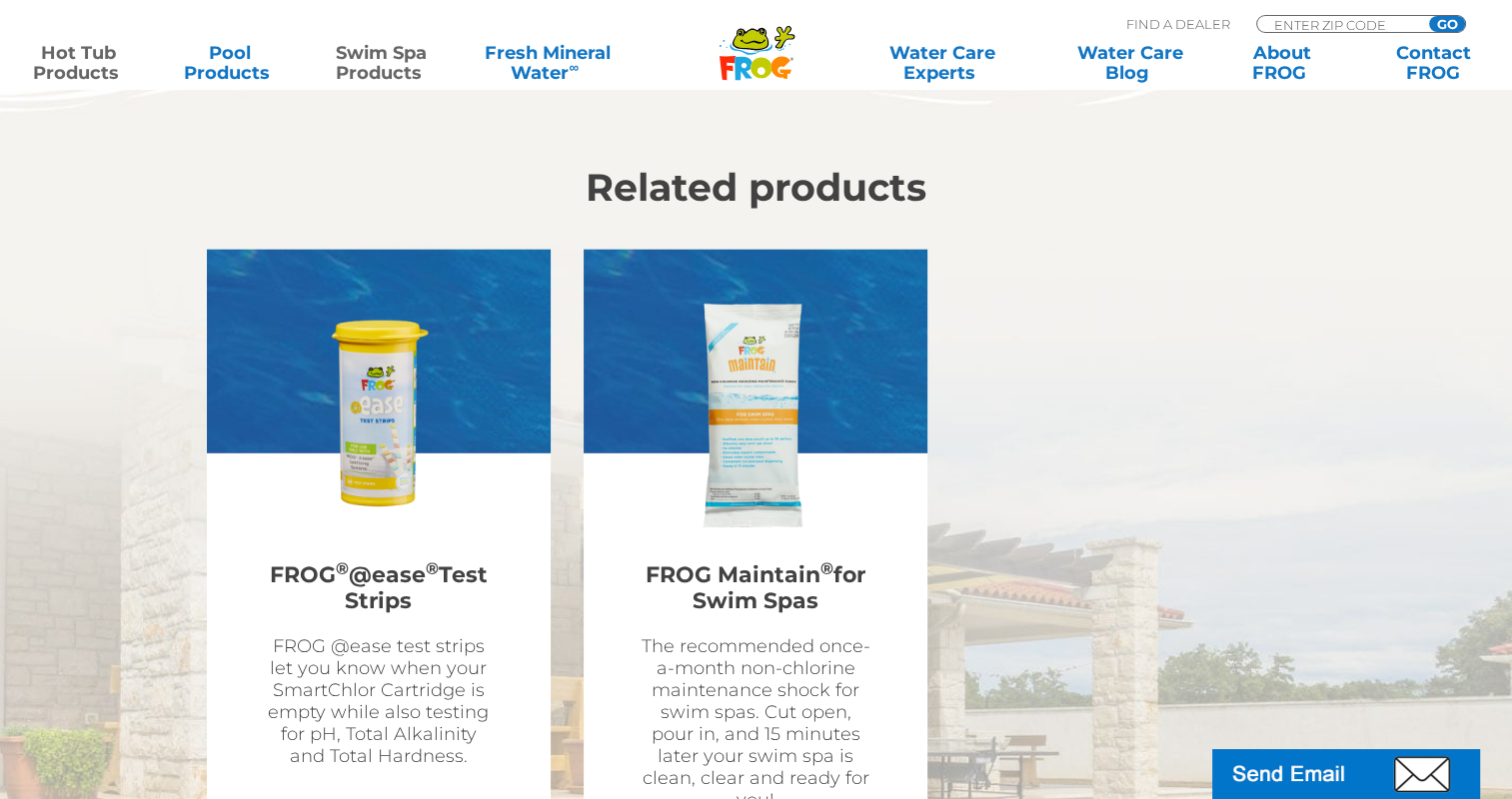 click on "Hot Tub  Products" at bounding box center (79, 63) 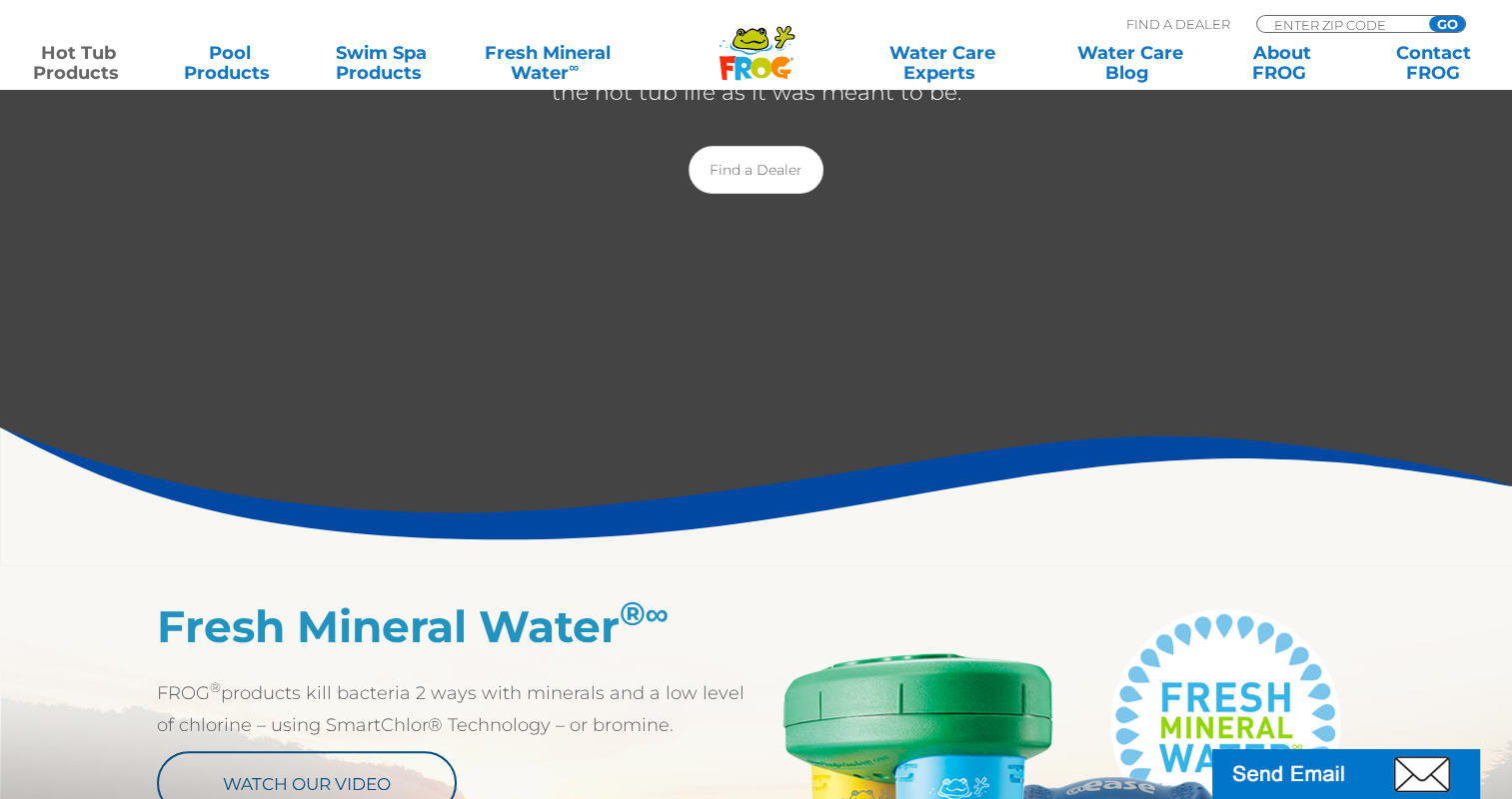 scroll, scrollTop: 599, scrollLeft: 0, axis: vertical 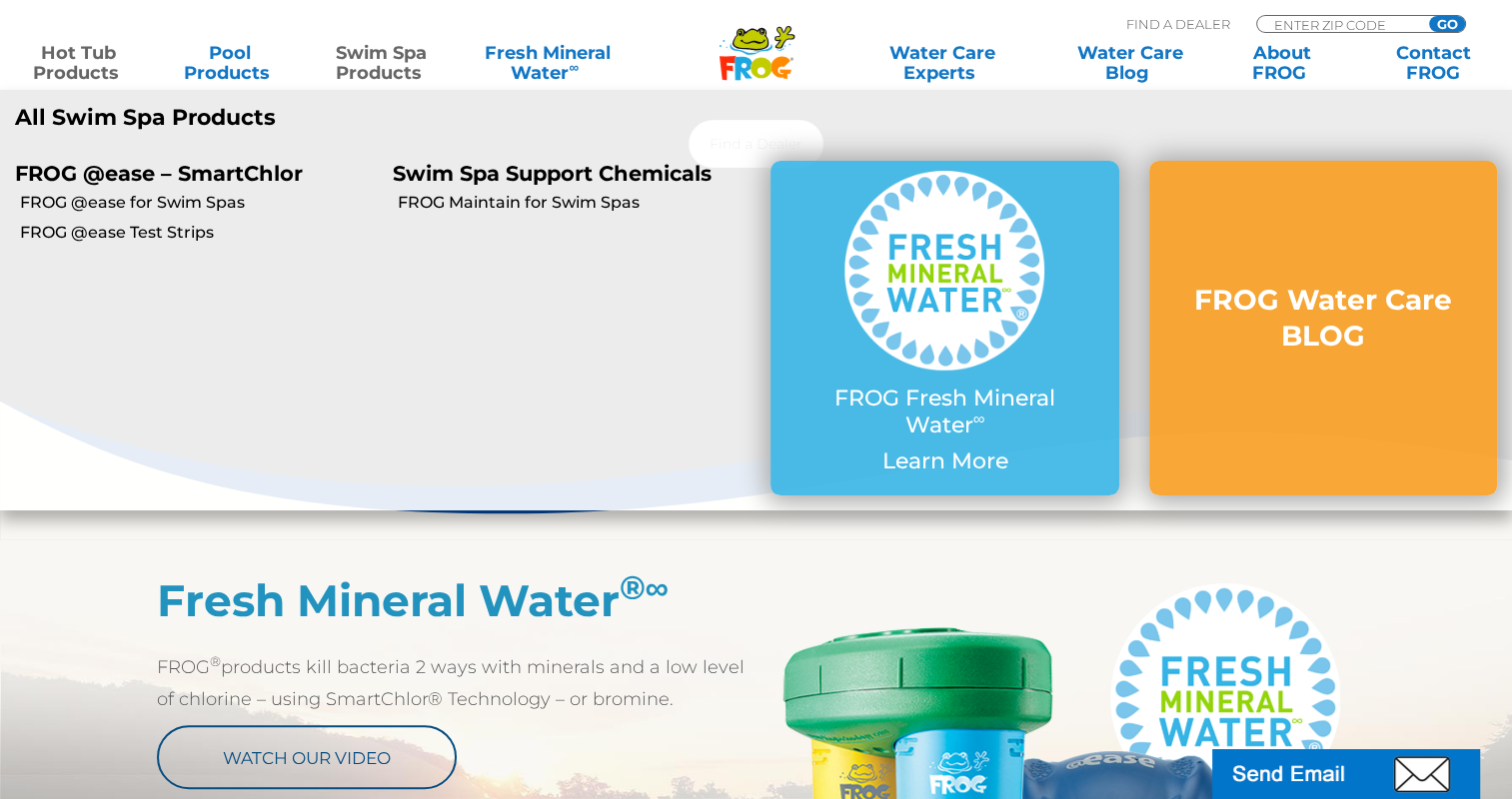 click on "Swim Spa  Products" at bounding box center (382, 63) 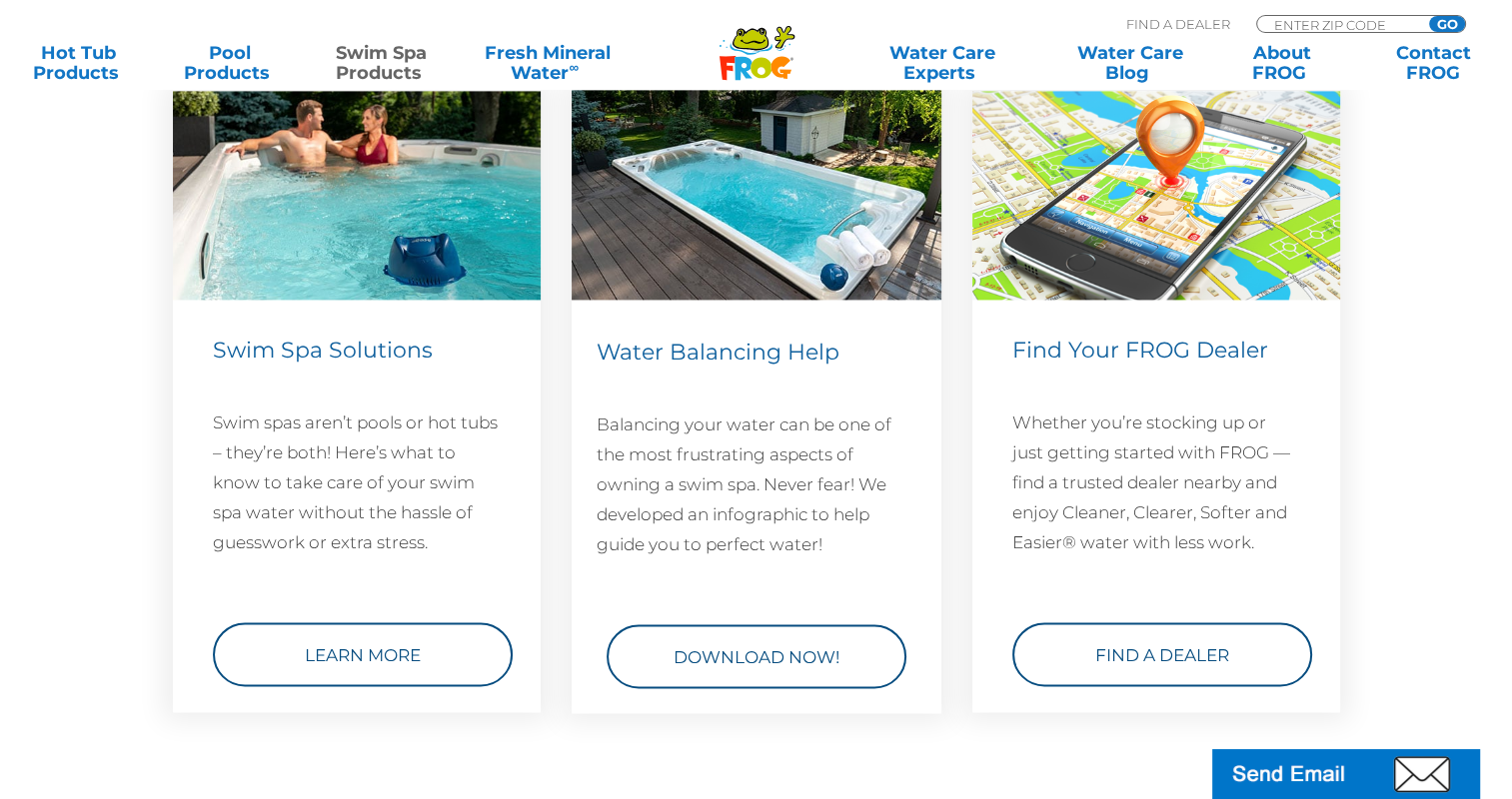 scroll, scrollTop: 2896, scrollLeft: 0, axis: vertical 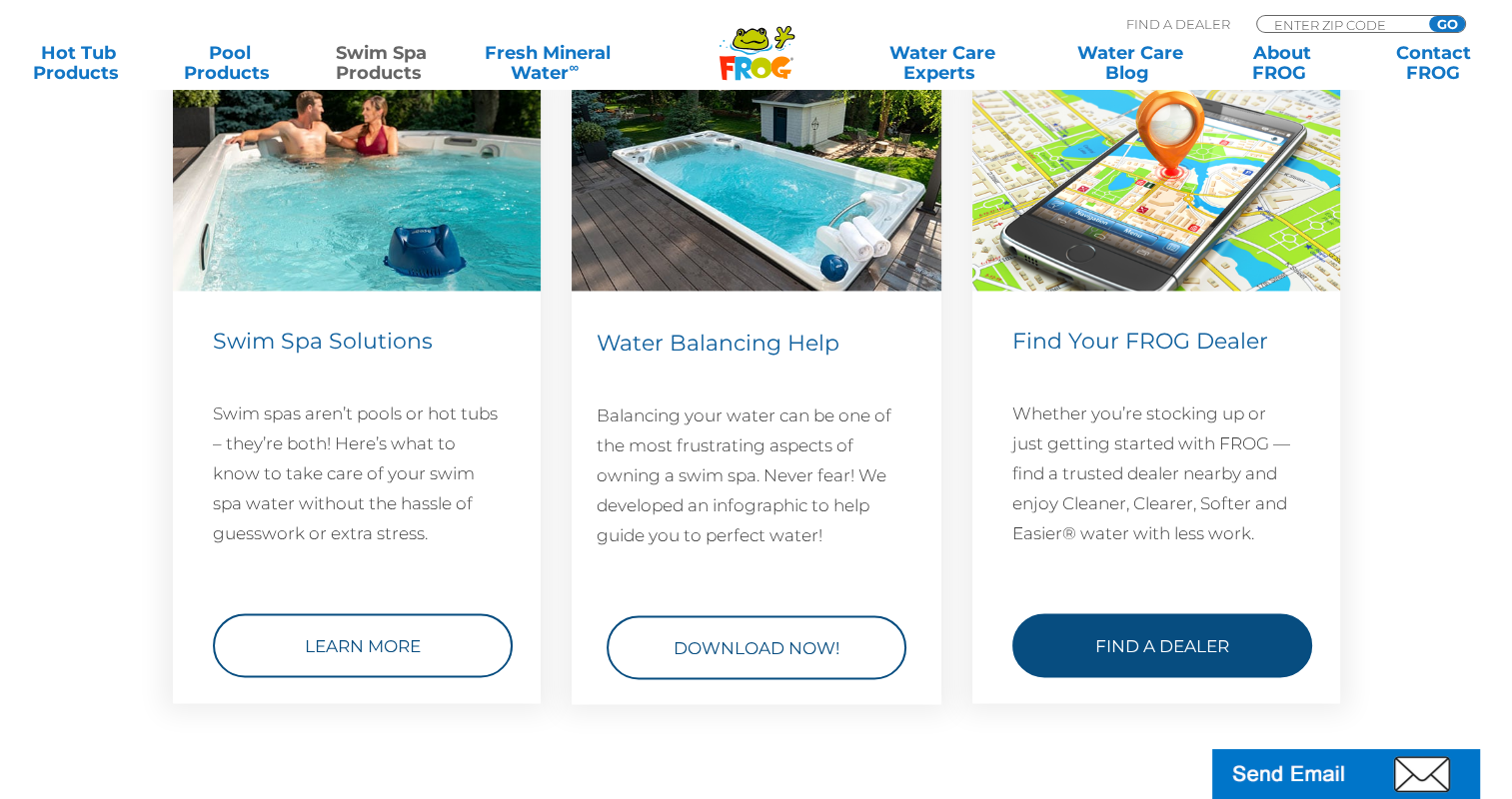click on "Find a Dealer" at bounding box center (1162, 645) 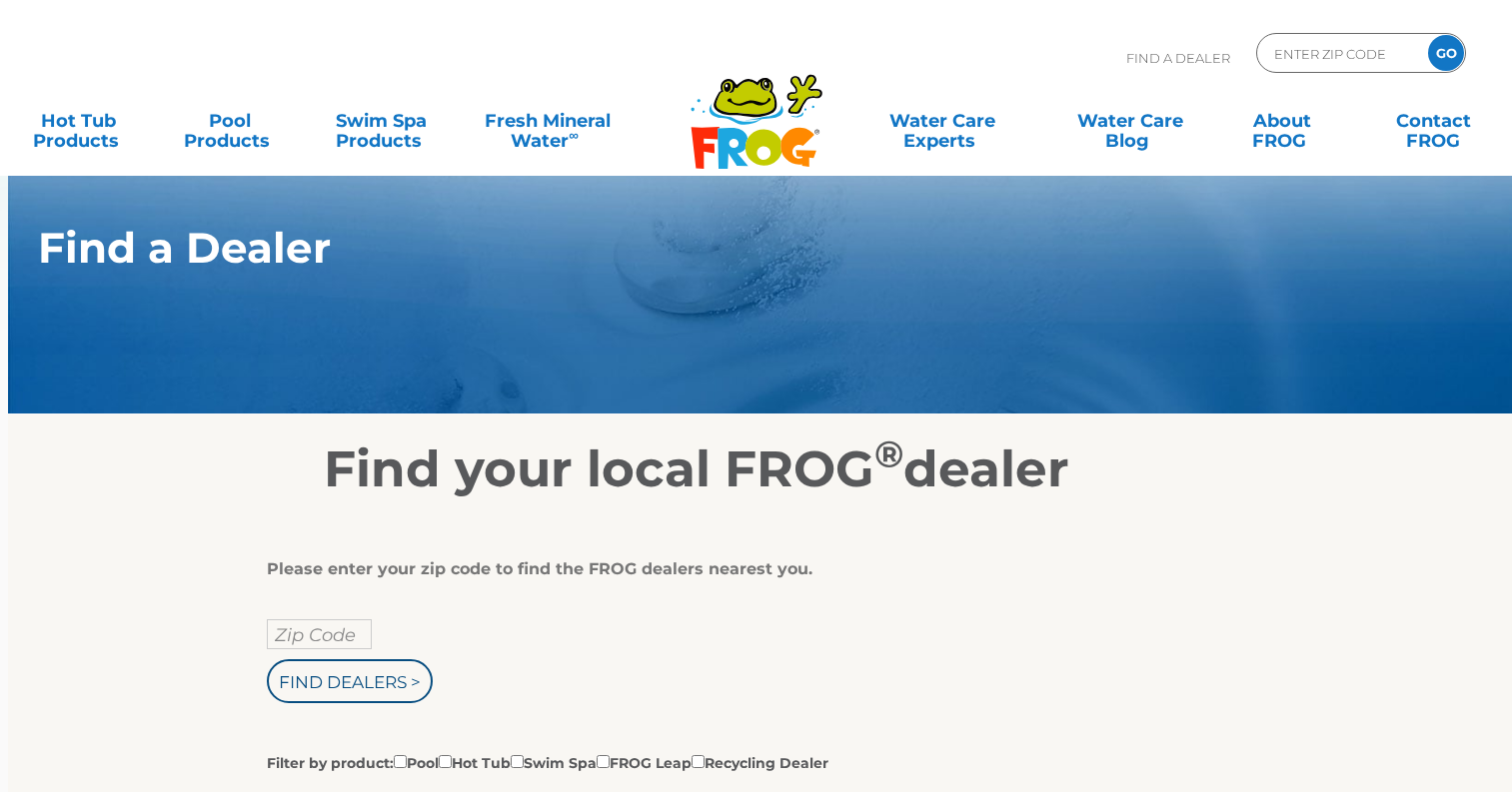 scroll, scrollTop: 0, scrollLeft: 0, axis: both 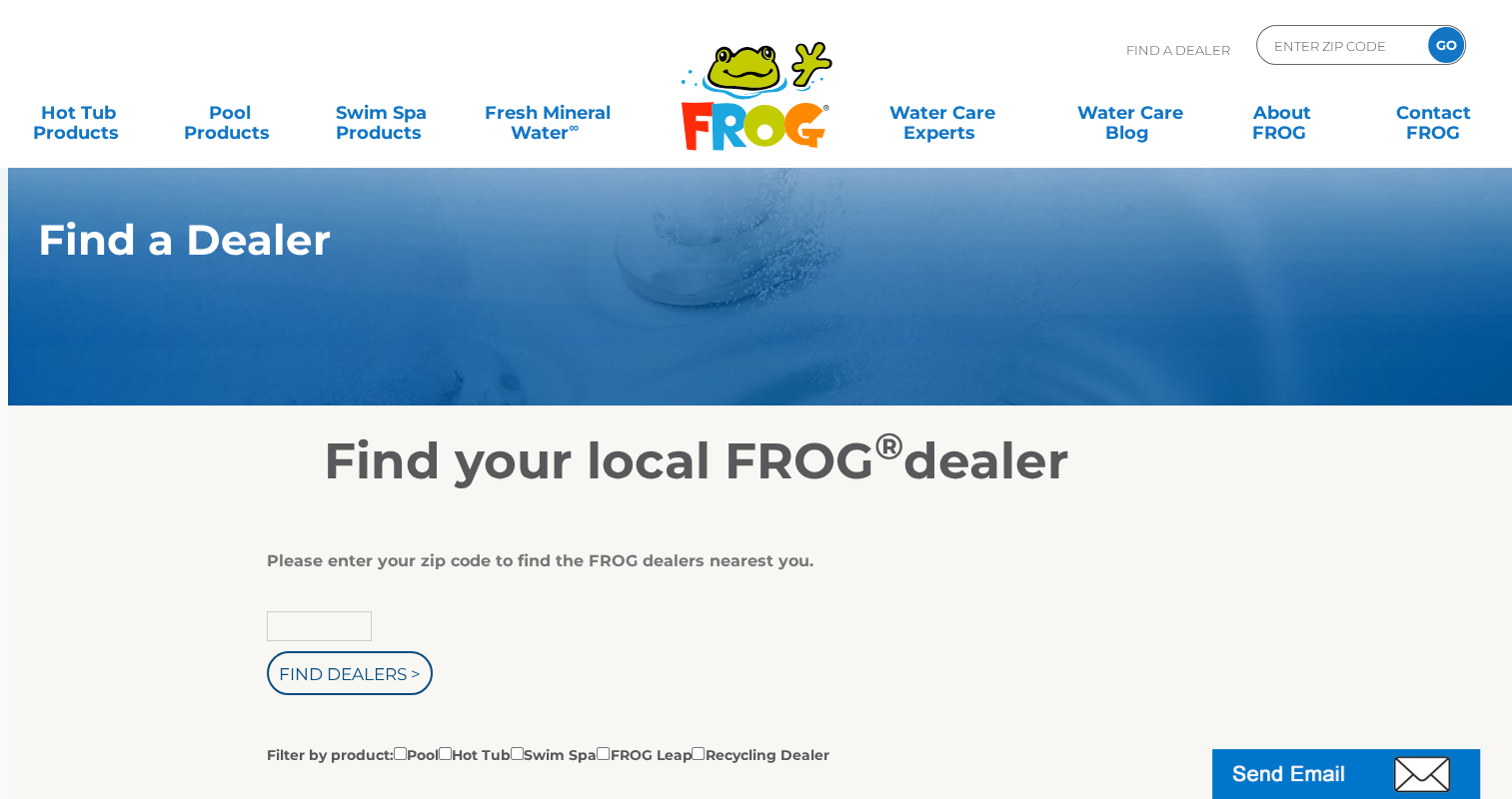 click at bounding box center (319, 626) 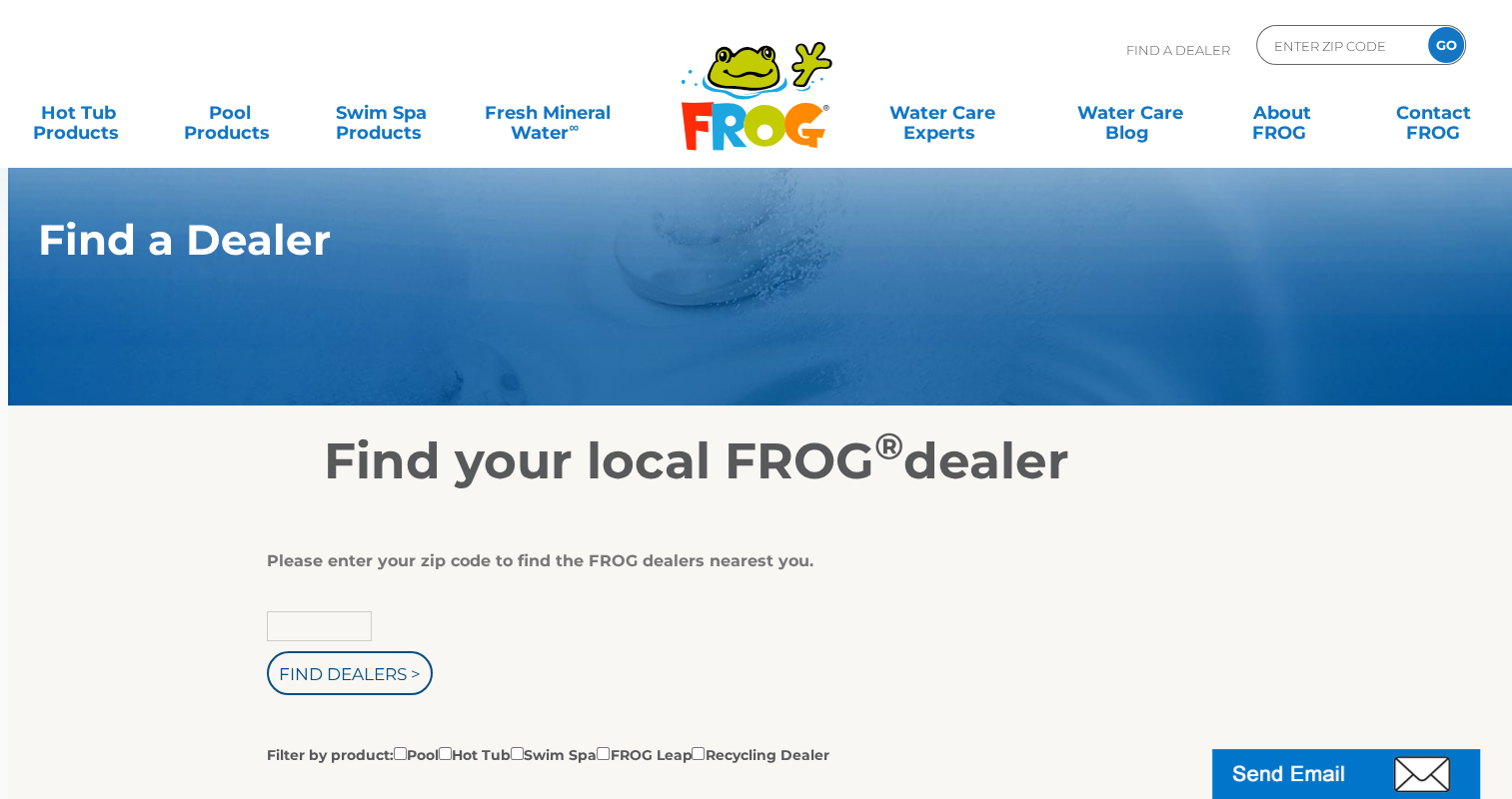 type on "89460" 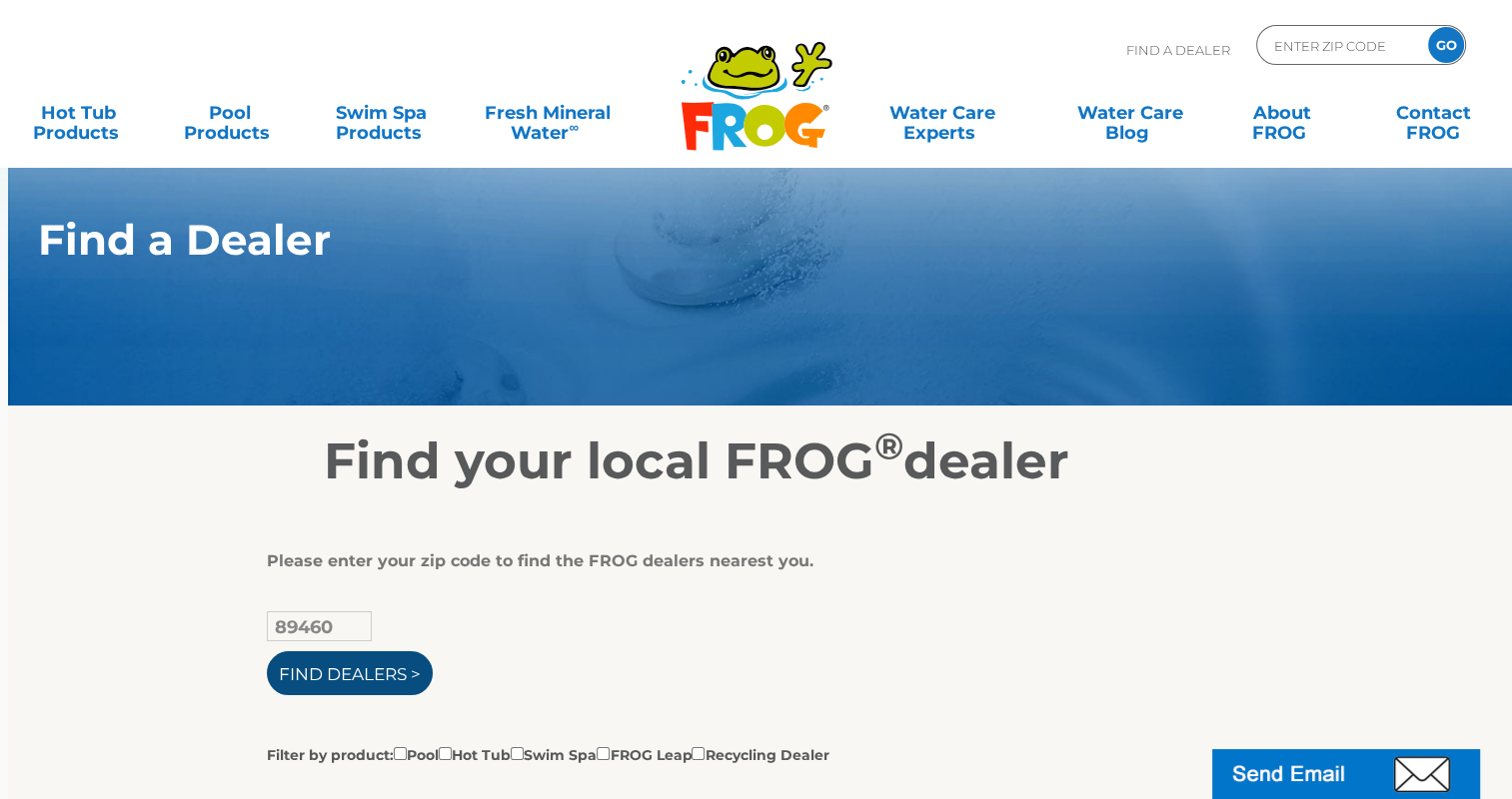 click on "Find Dealers >" at bounding box center [350, 673] 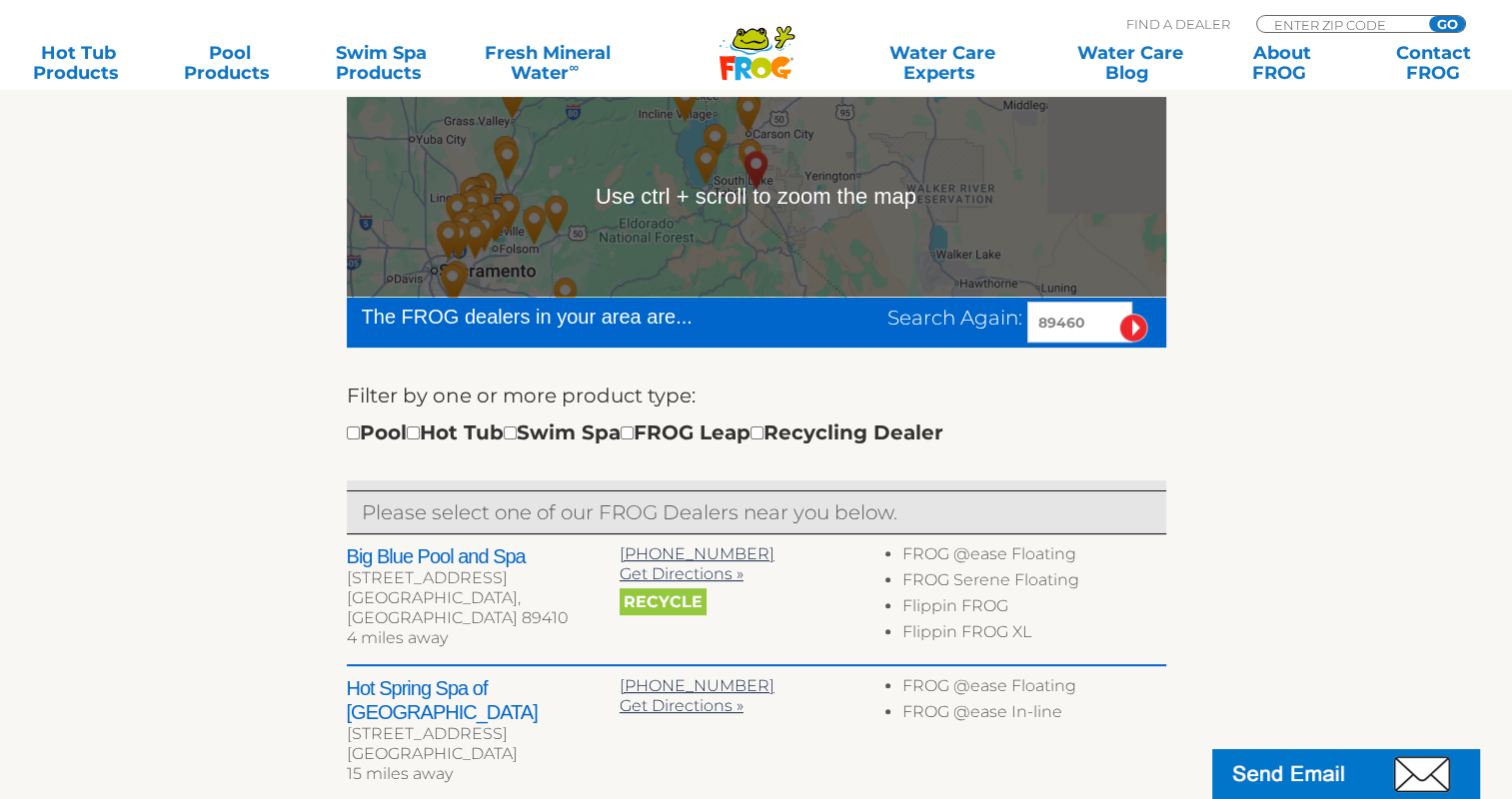 scroll, scrollTop: 499, scrollLeft: 0, axis: vertical 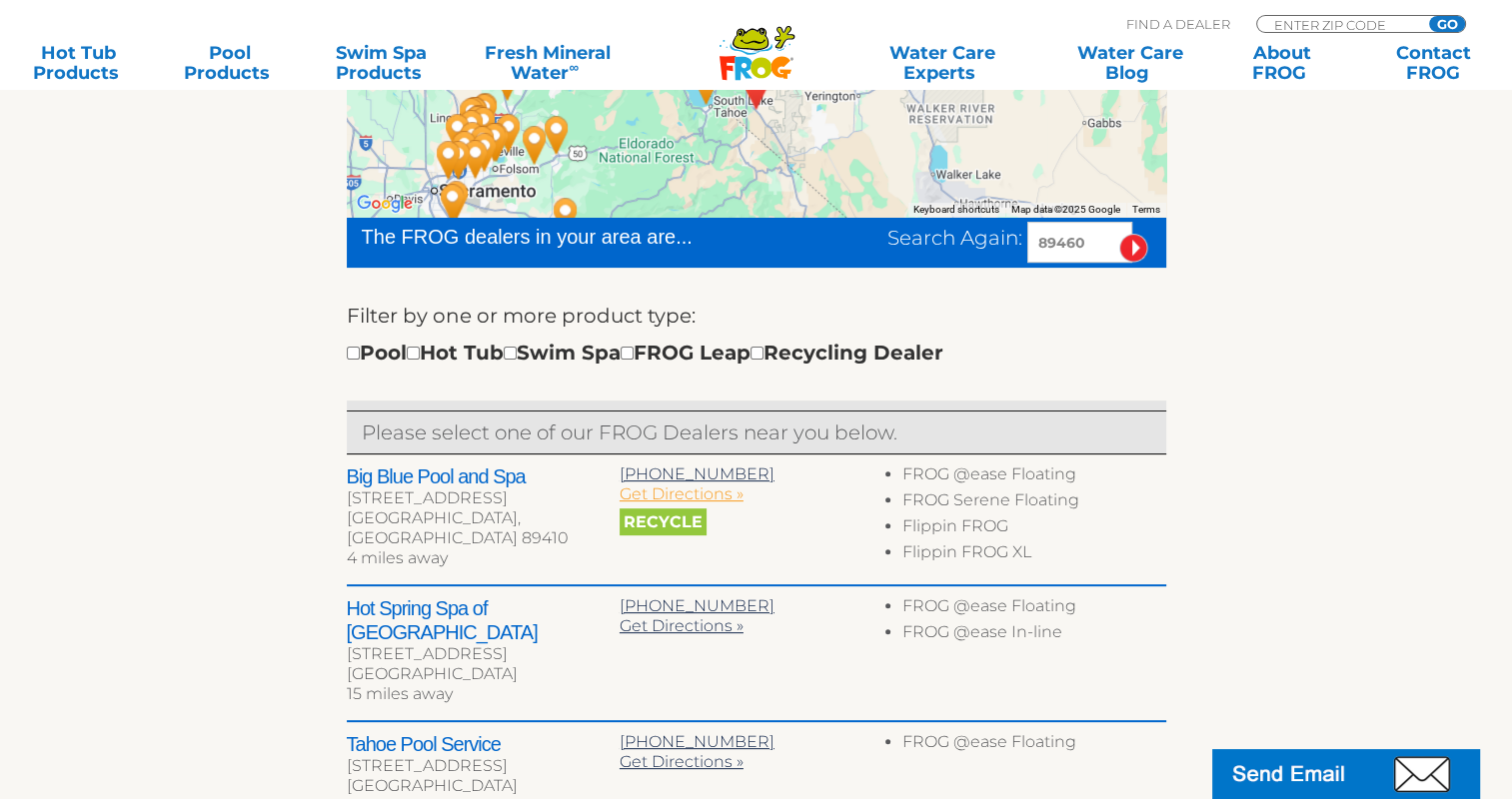 click on "Get Directions »" at bounding box center [682, 493] 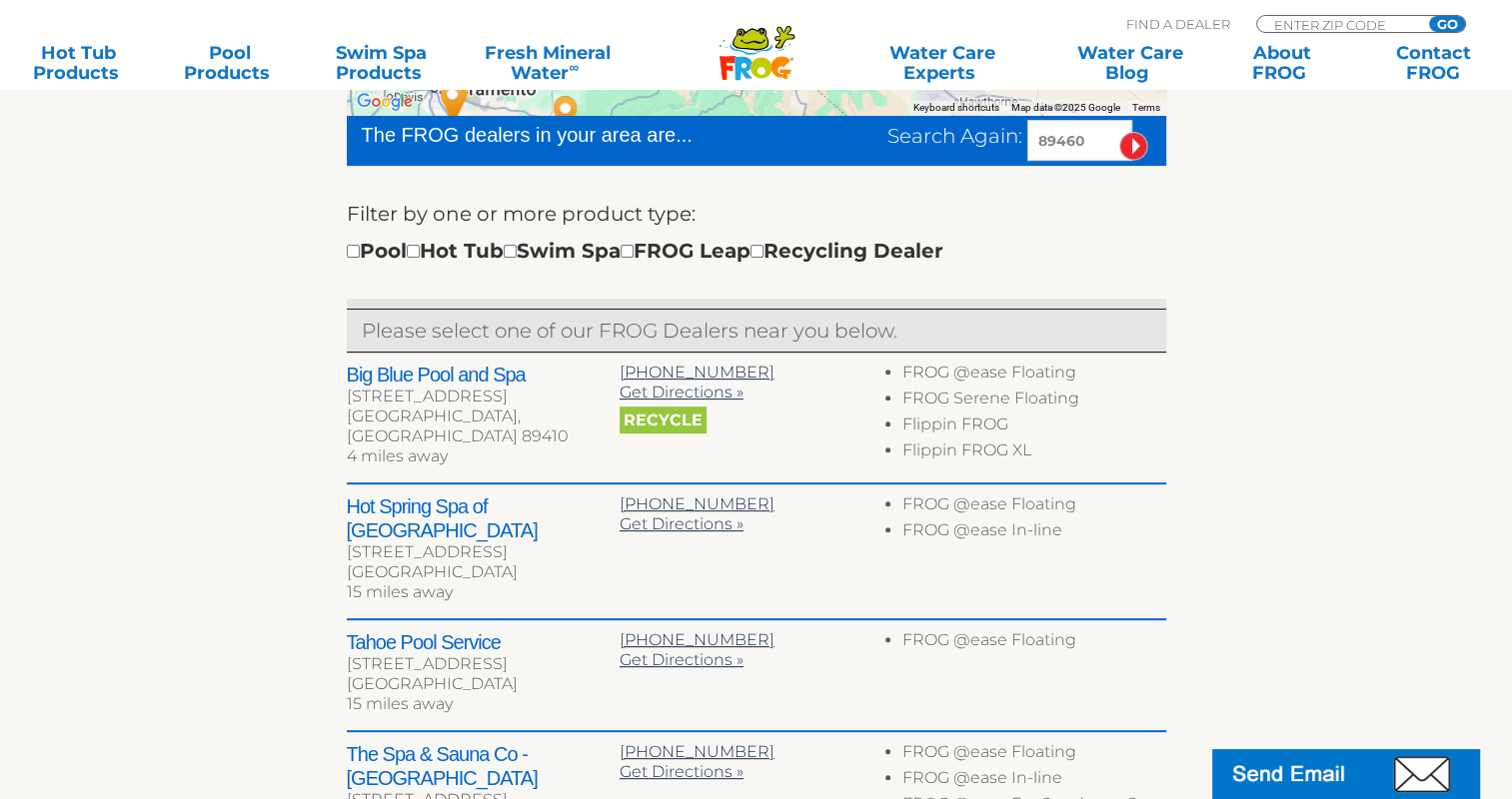scroll, scrollTop: 499, scrollLeft: 0, axis: vertical 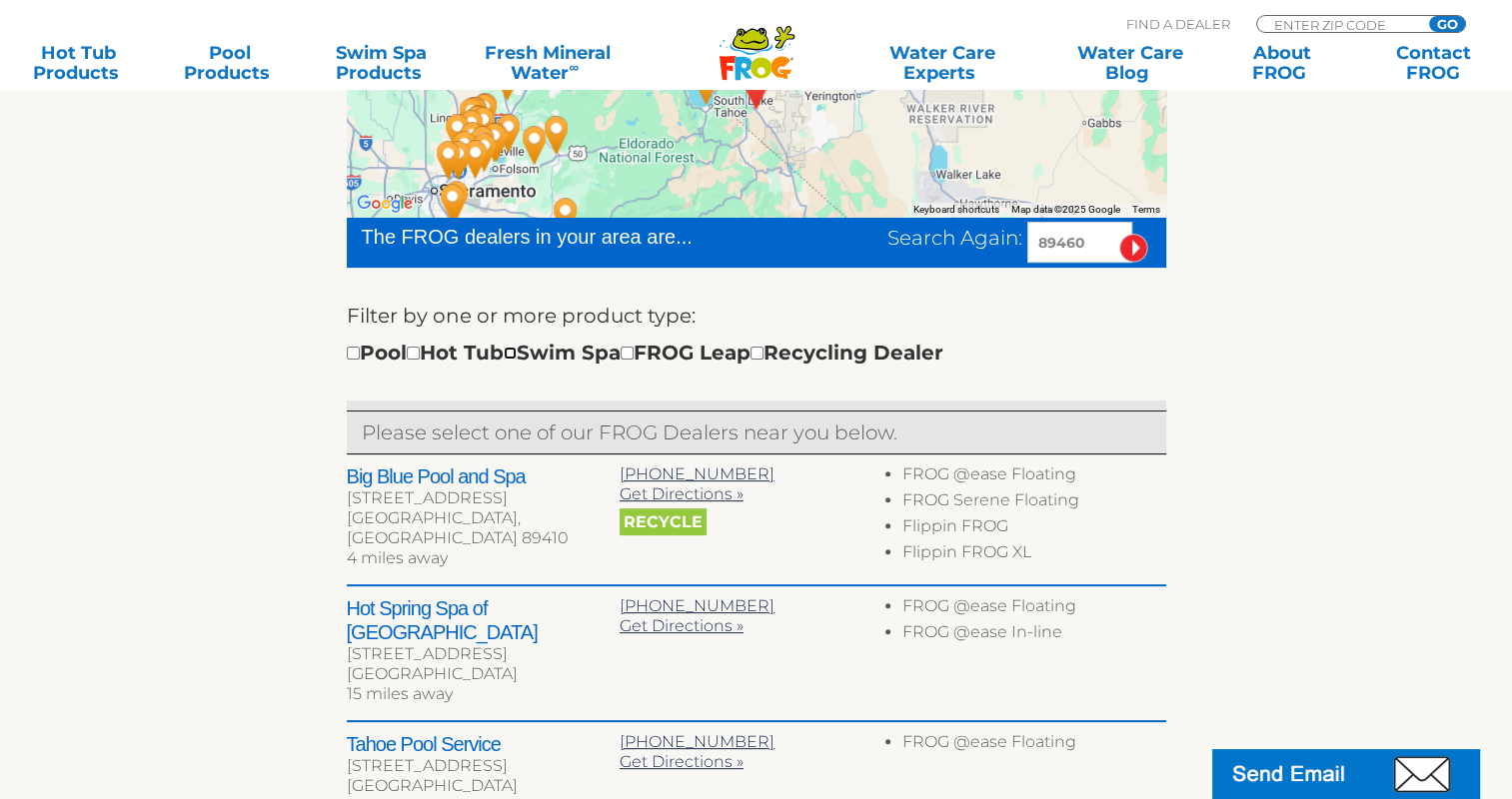 click at bounding box center (510, 353) 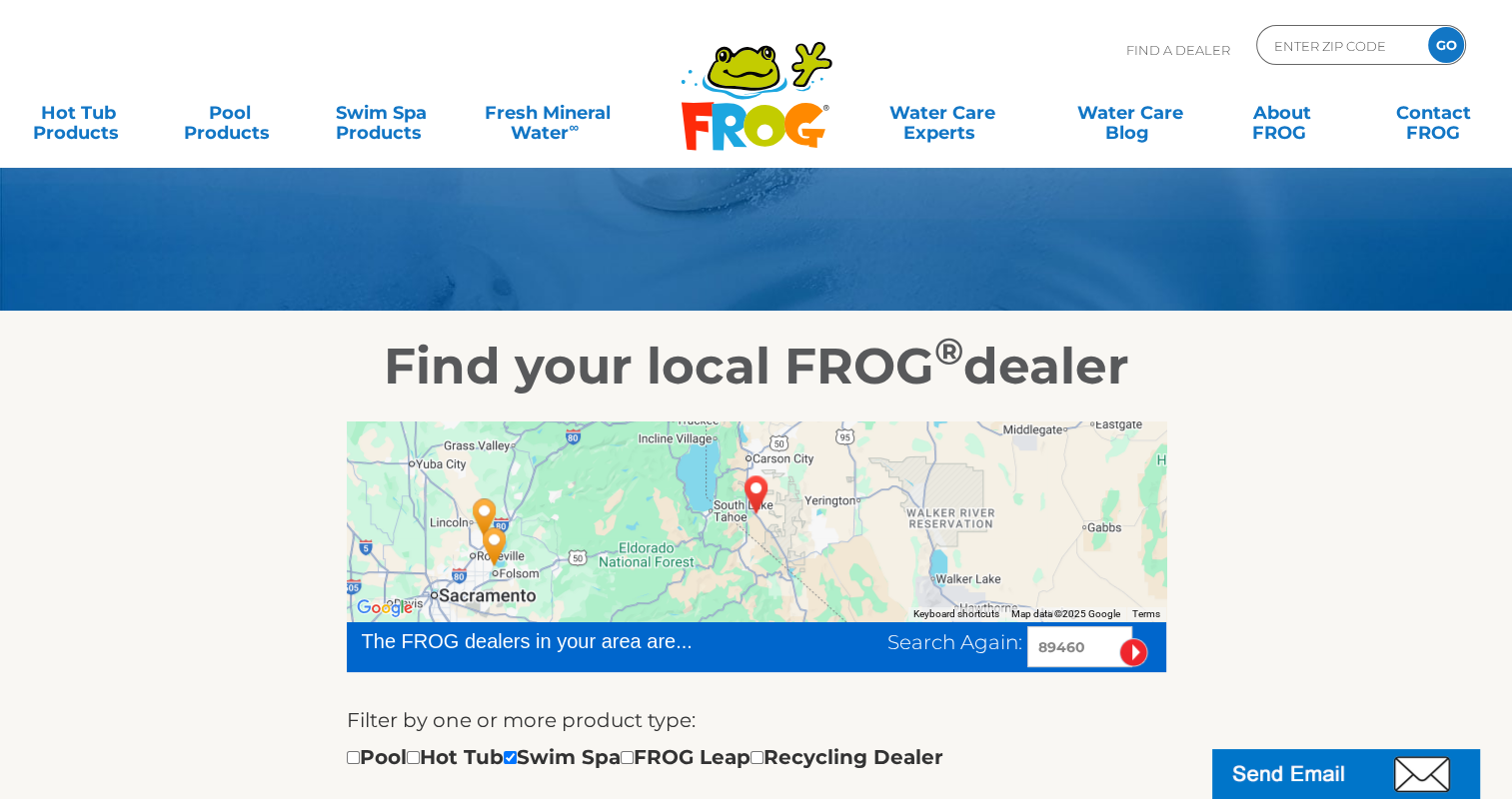 scroll, scrollTop: 100, scrollLeft: 0, axis: vertical 